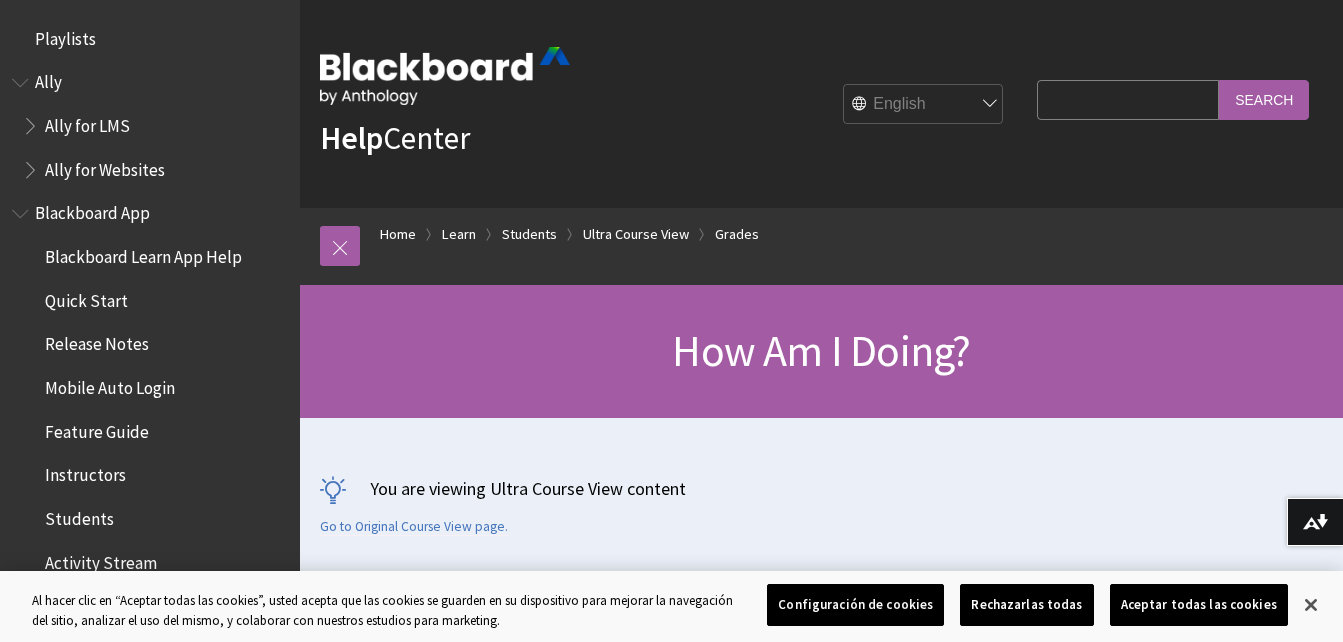scroll, scrollTop: 0, scrollLeft: 0, axis: both 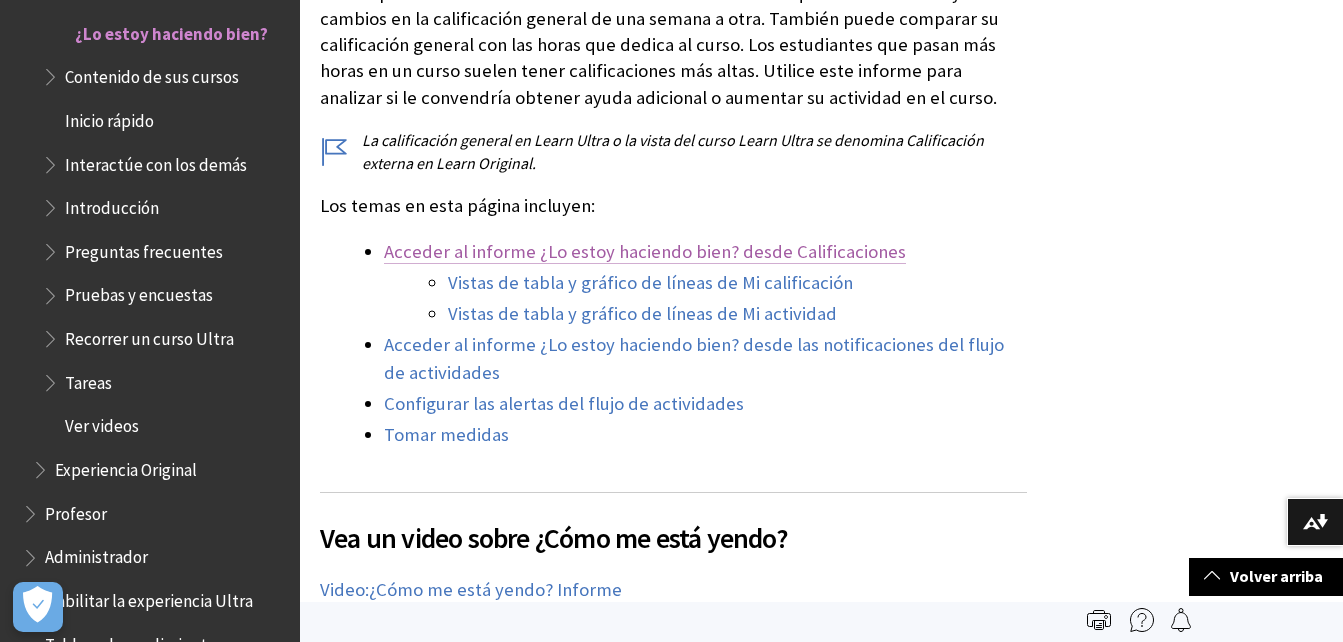 click on "Acceder al informe ¿Lo estoy haciendo bien? desde Calificaciones" at bounding box center [645, 252] 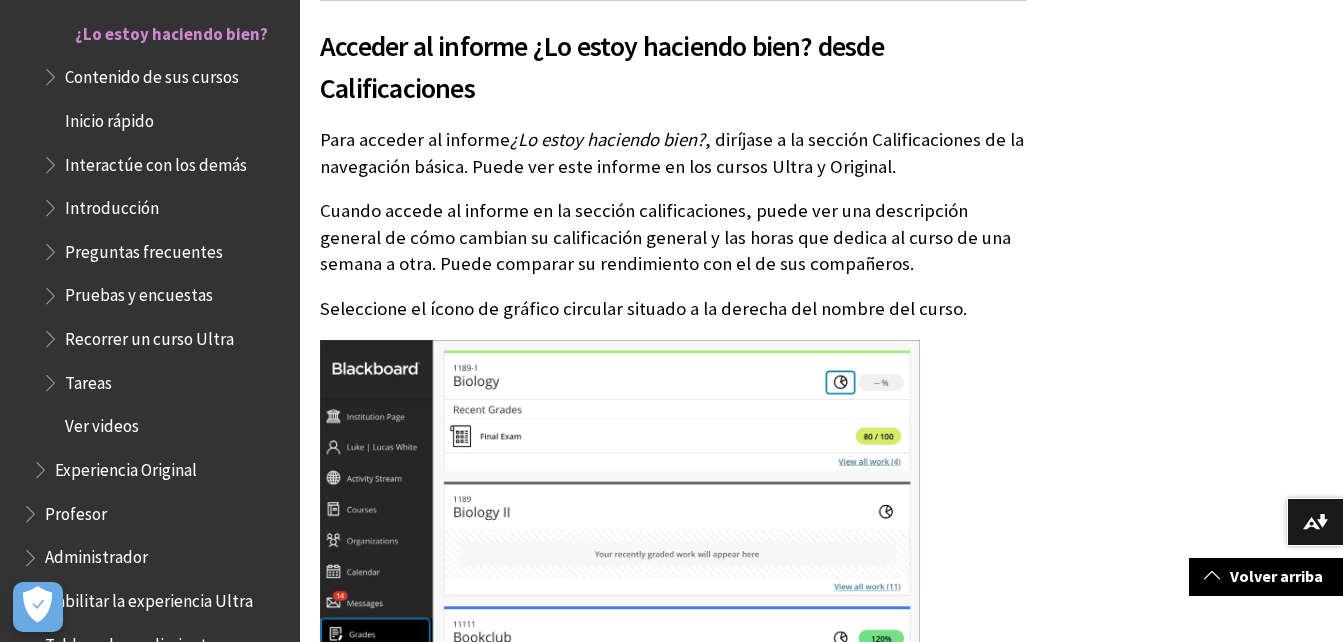 click on "Informe ¿Lo estoy haciendo bien? El informe  ¿Lo estoy haciendo bien?  le brinda una descripción general de su rendimiento en comparación con otros estudiantes. Puede ver las horas que dedica al curso y los cambios en la calificación general de una semana a otra. También puede comparar su calificación general con las horas que dedica al curso. Los estudiantes que pasan más horas en un curso suelen tener calificaciones más altas. Utilice este informe para analizar si le convendría obtener ayuda adicional o aumentar su actividad en el curso. La calificación general en Learn Ultra o la vista del curso Learn Ultra se denomina Calificación externa en Learn Original. Los temas en esta página incluyen: Acceder al informe ¿Lo estoy haciendo bien? desde Calificaciones Vistas de tabla y gráfico de líneas de Mi calificación Vistas de tabla y gráfico de líneas de Mi actividad Tomar medidas
." at bounding box center (673, 5435) 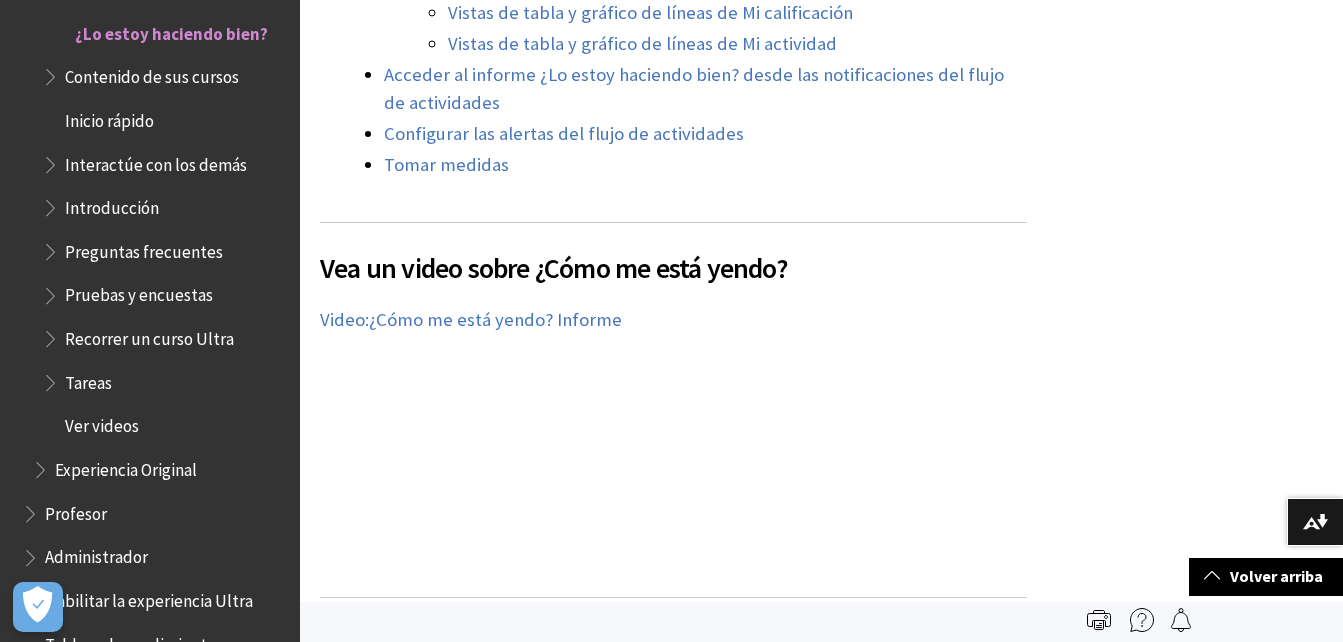 scroll, scrollTop: 0, scrollLeft: 0, axis: both 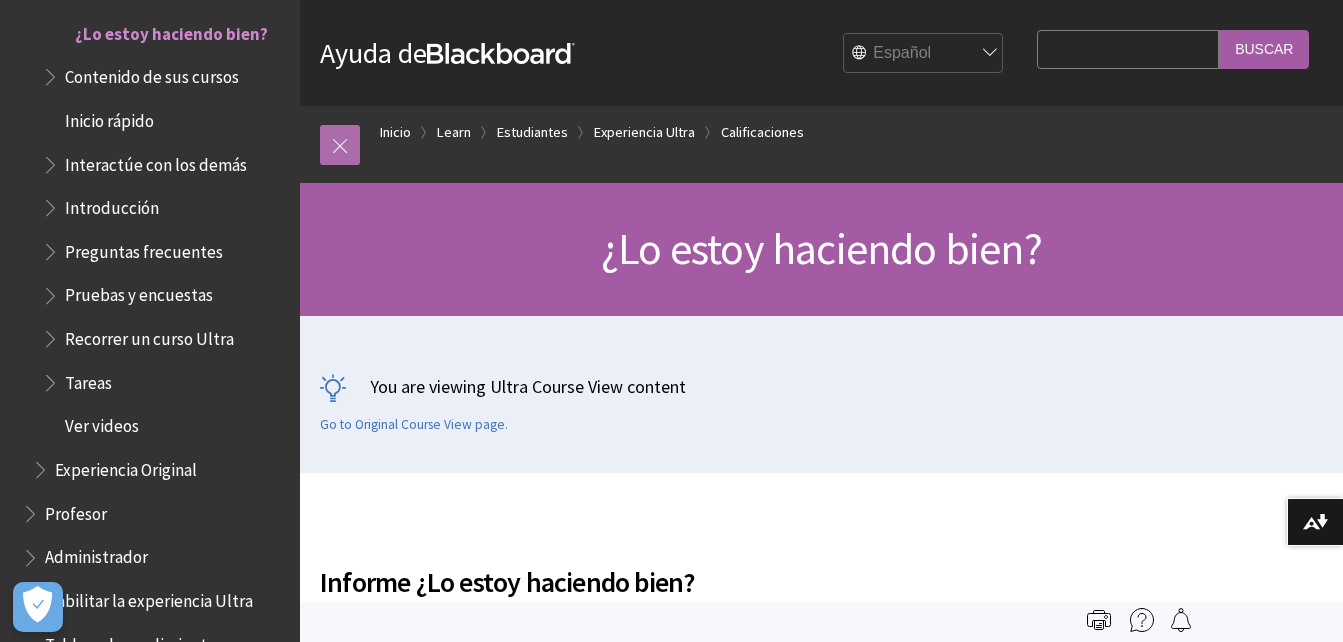 click at bounding box center [340, 145] 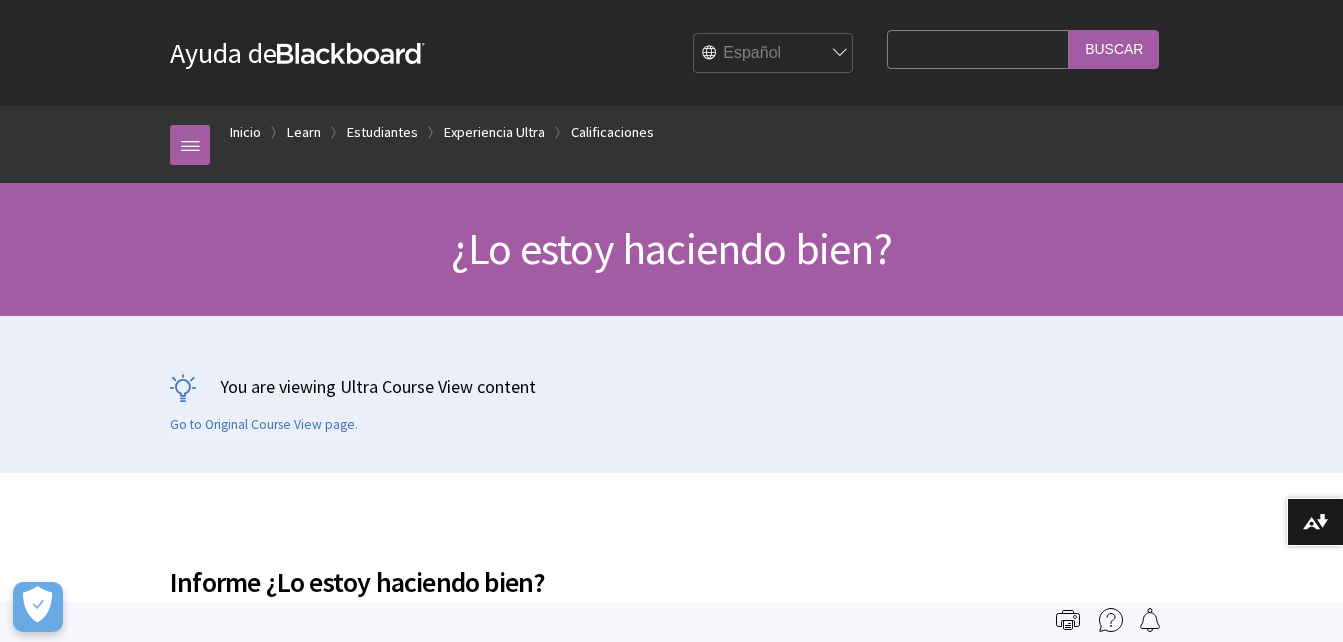 scroll, scrollTop: 0, scrollLeft: 0, axis: both 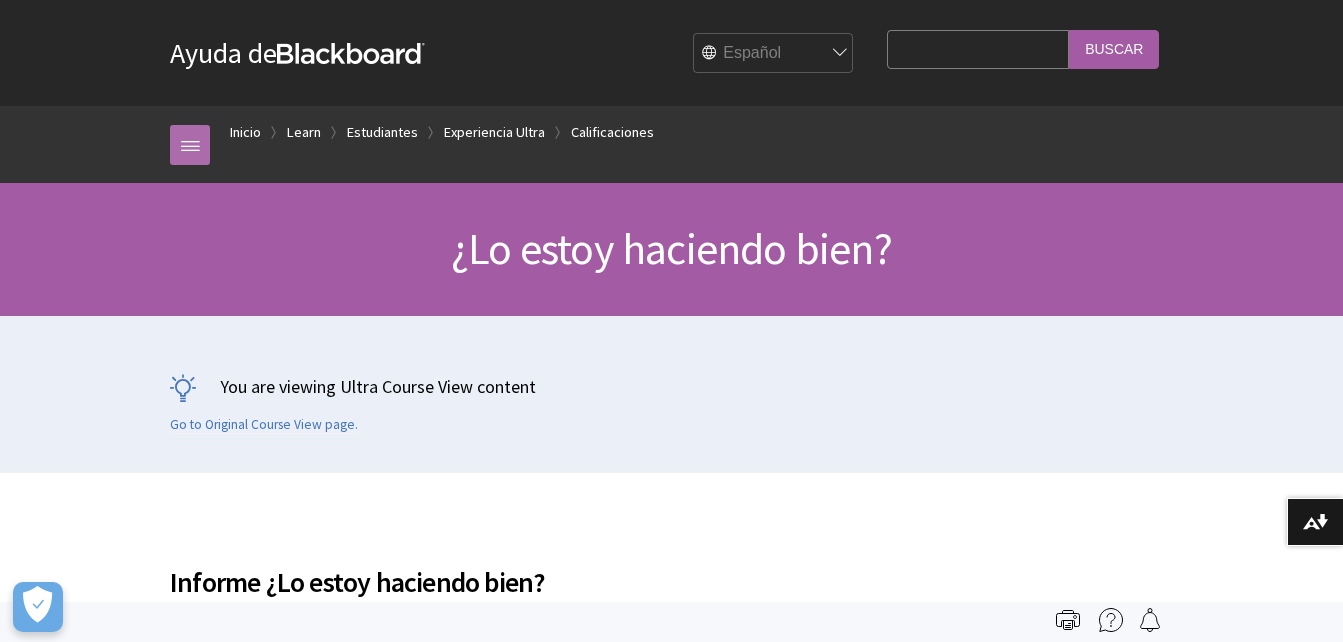 click at bounding box center [190, 145] 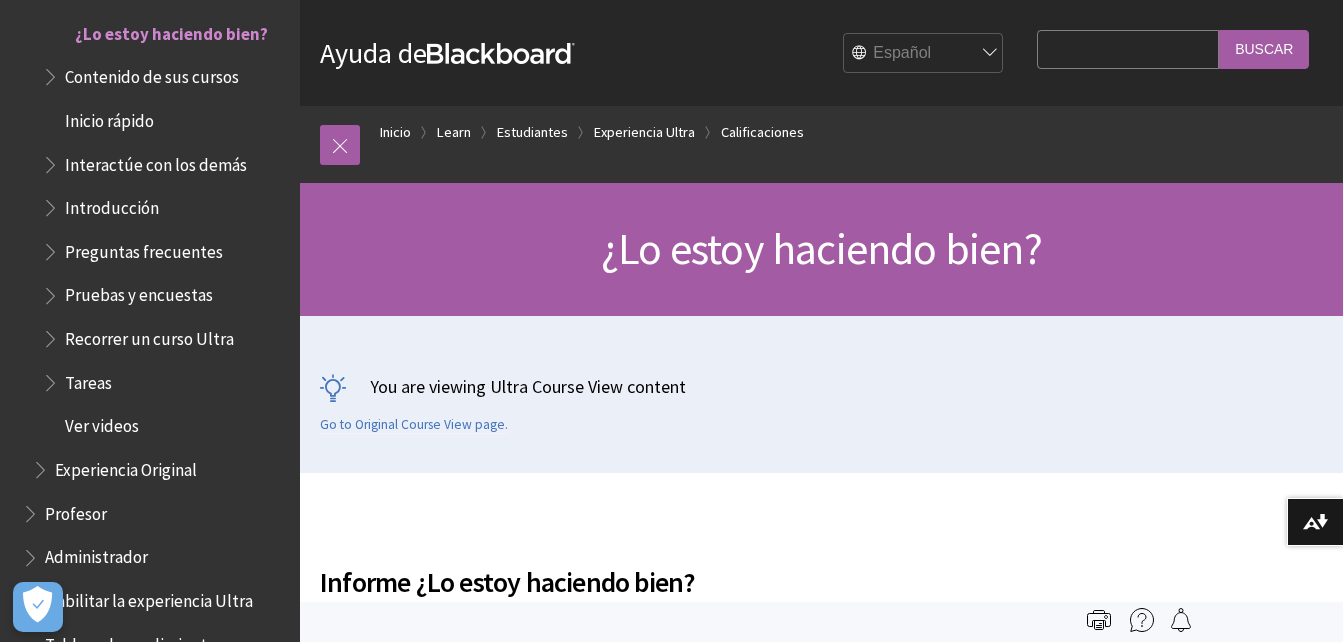 click on "¿Lo estoy haciendo bien?" at bounding box center (171, 30) 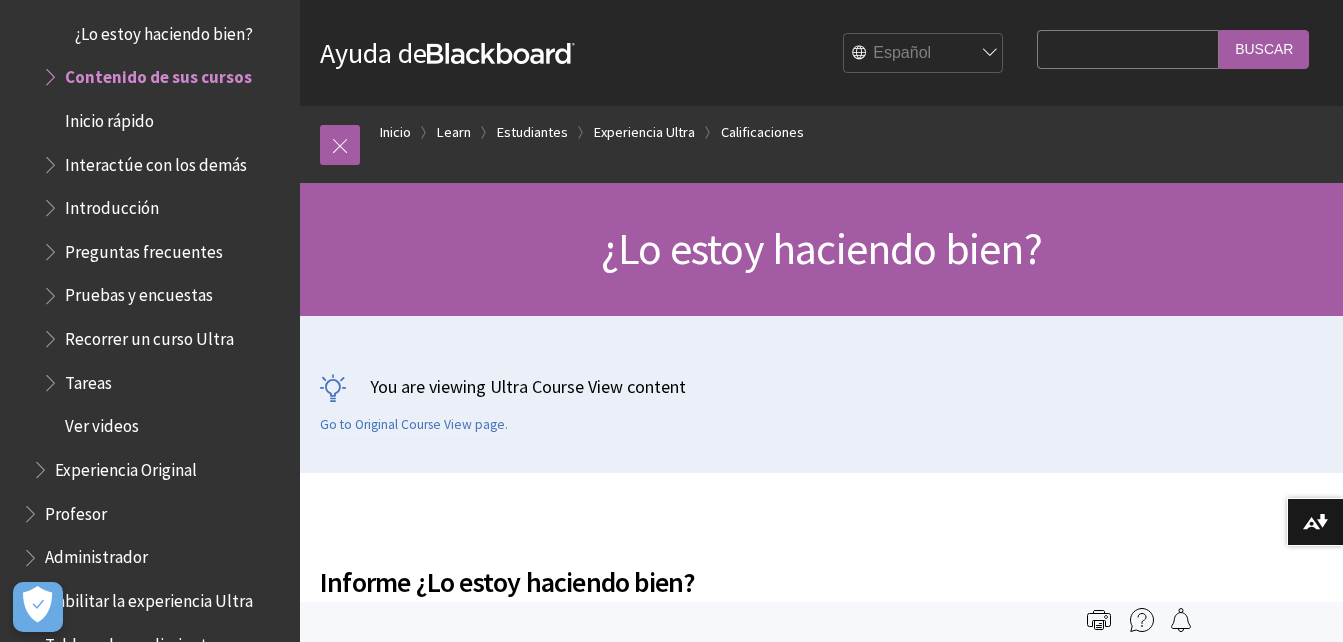 click on "Contenido de sus cursos" at bounding box center (158, 73) 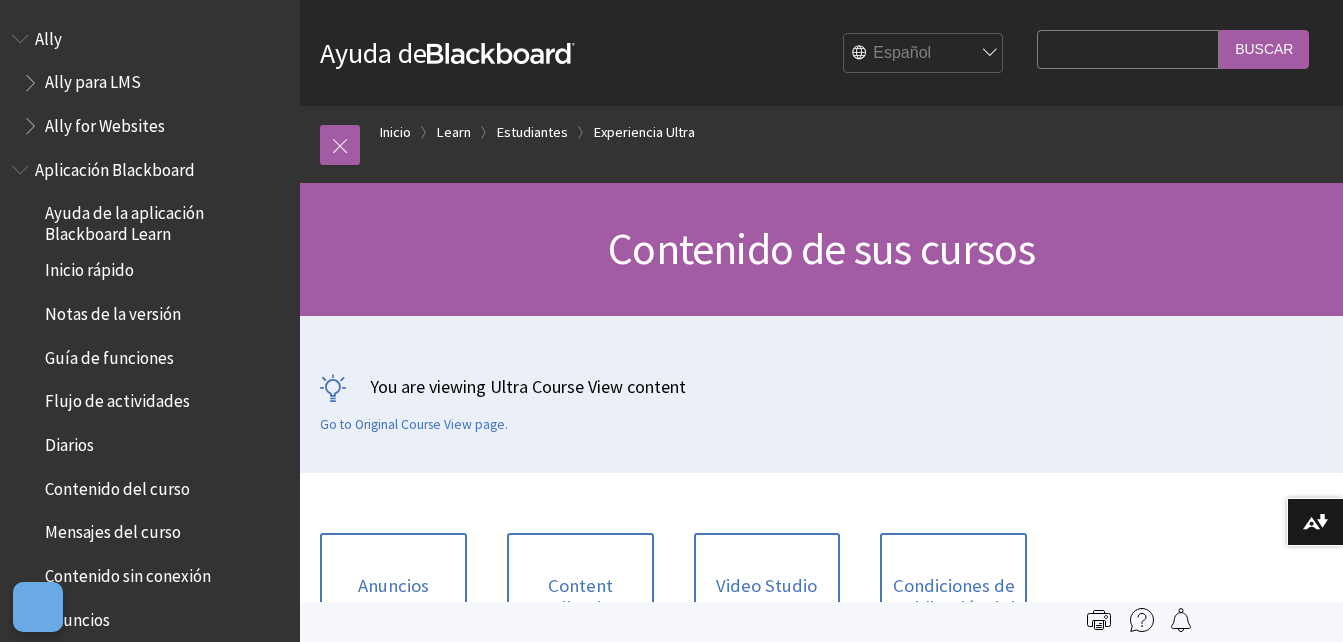 scroll, scrollTop: 0, scrollLeft: 0, axis: both 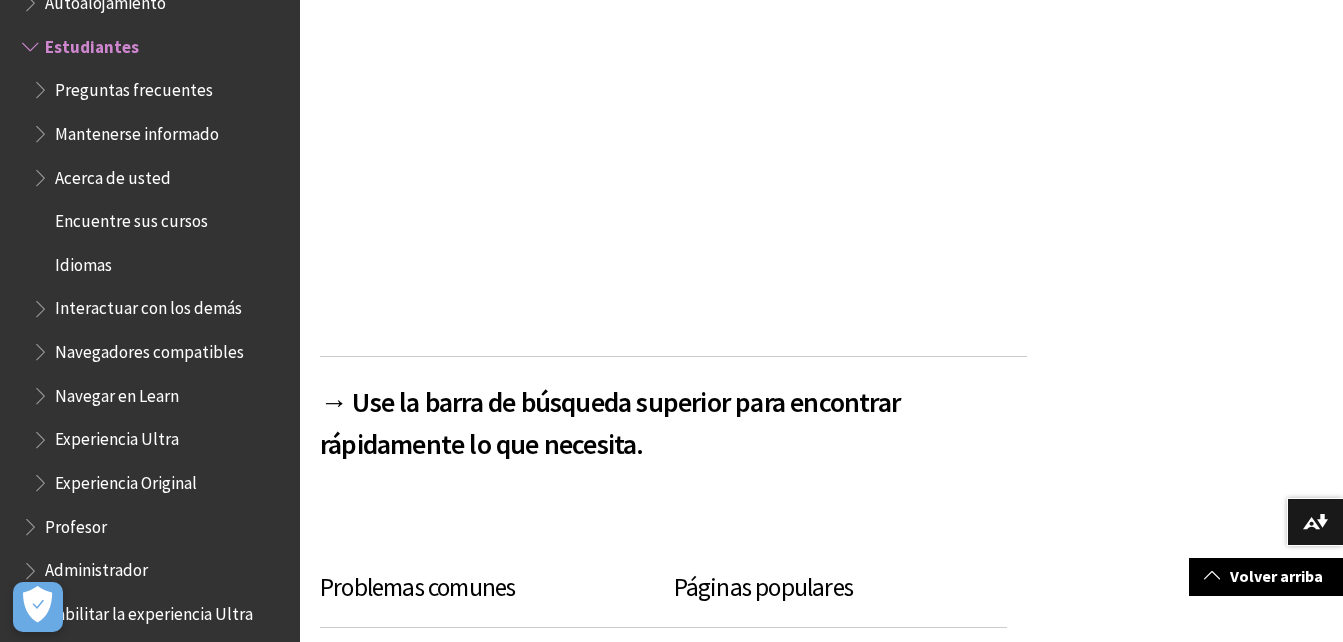 click on "Mantenerse informado" at bounding box center [137, 130] 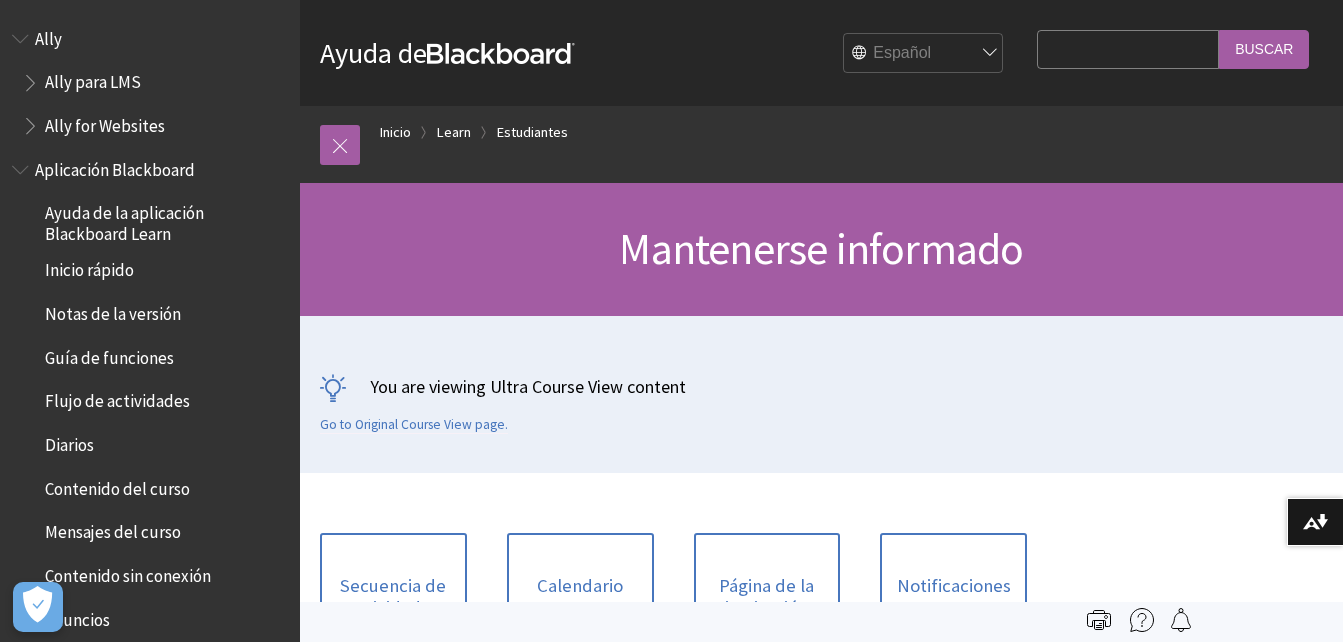 scroll, scrollTop: 0, scrollLeft: 0, axis: both 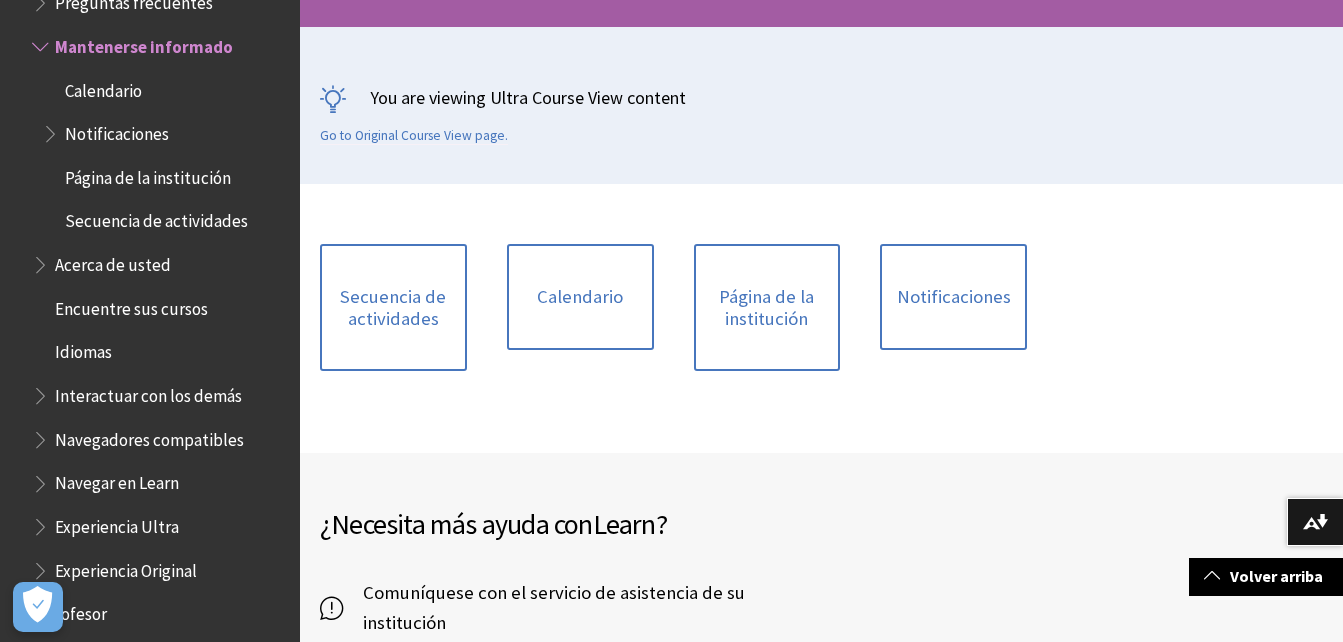 click on "Acerca de usted" at bounding box center (113, 261) 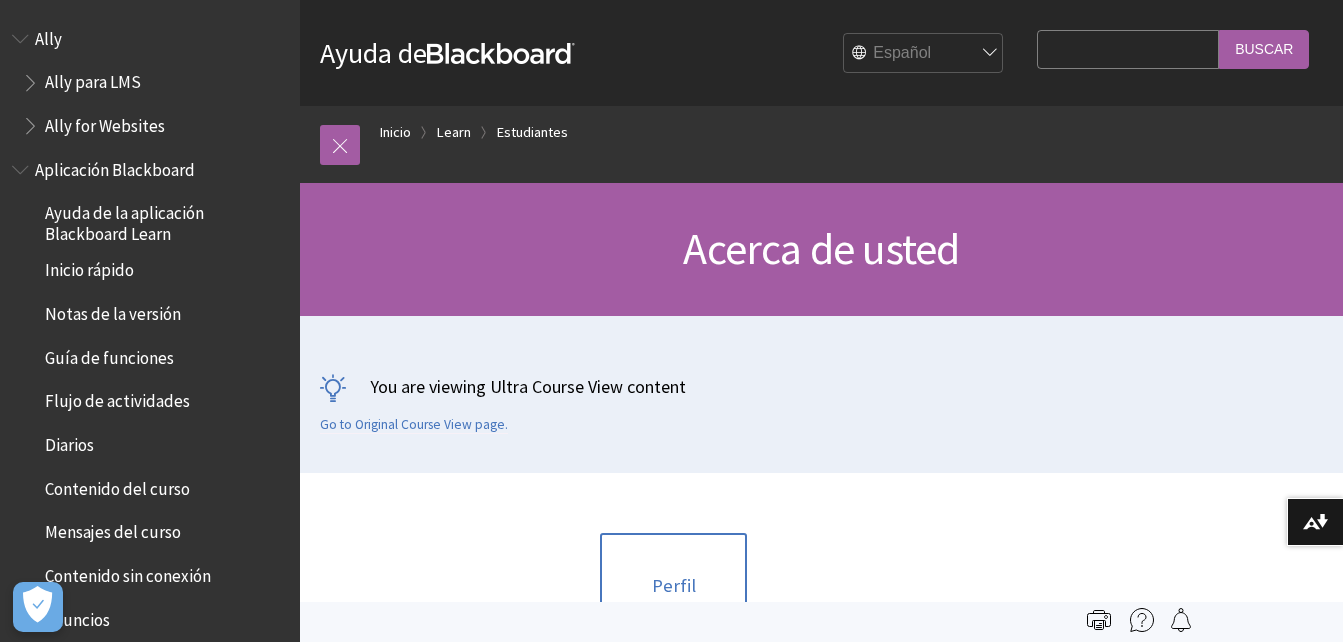 scroll, scrollTop: 0, scrollLeft: 0, axis: both 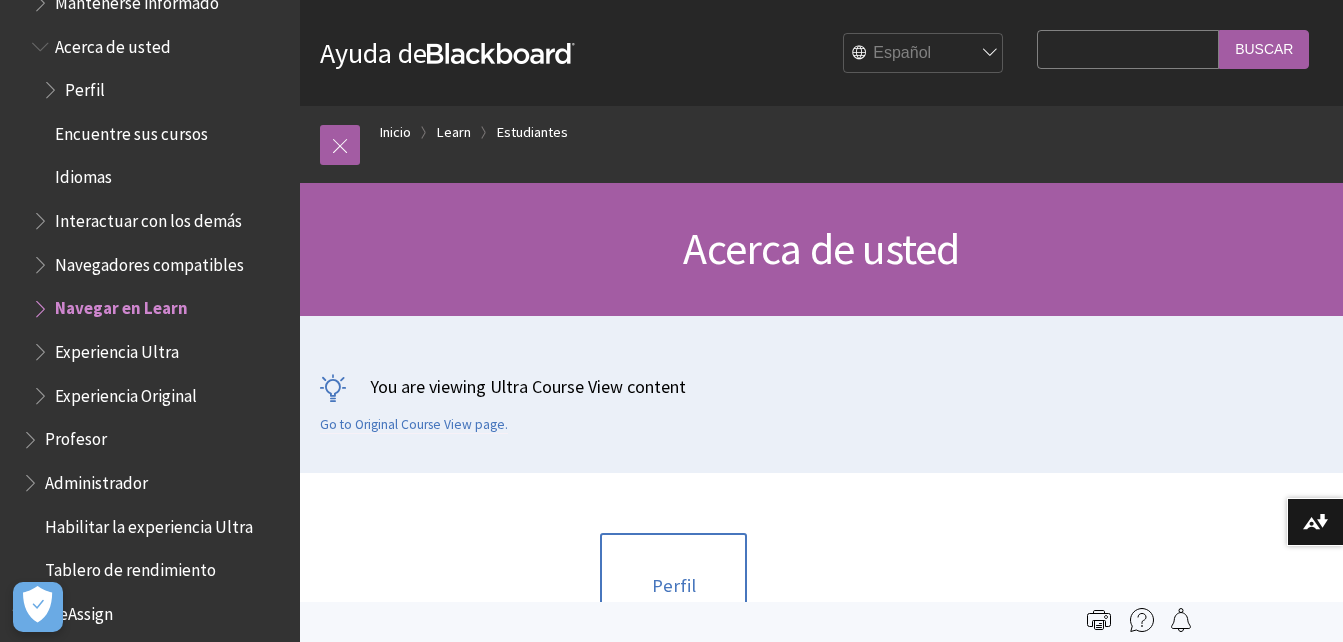 click on "Idiomas" at bounding box center [83, 174] 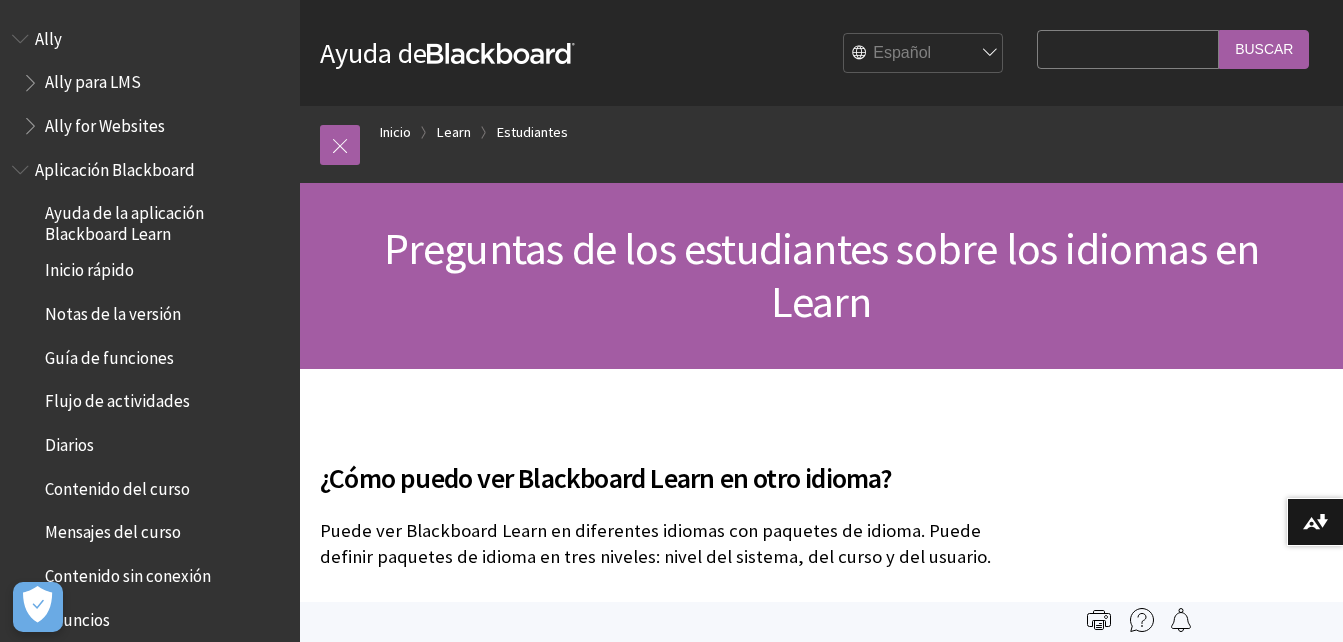 scroll, scrollTop: 0, scrollLeft: 0, axis: both 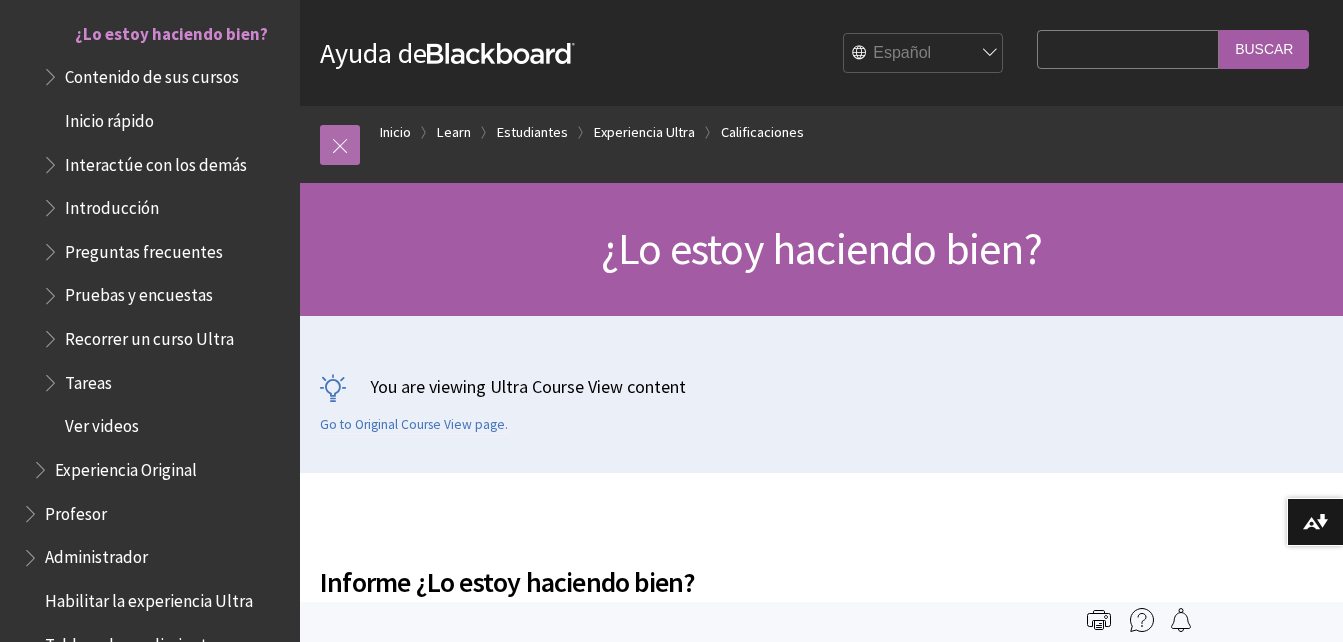 click at bounding box center (340, 145) 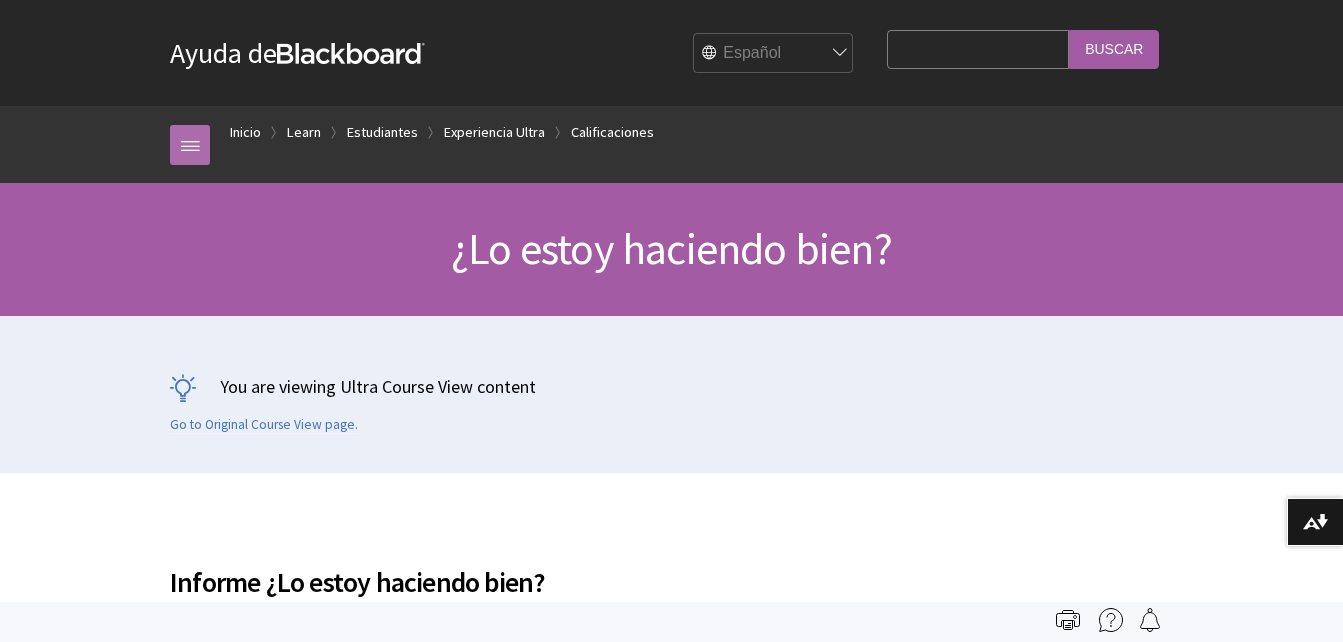 click at bounding box center [190, 145] 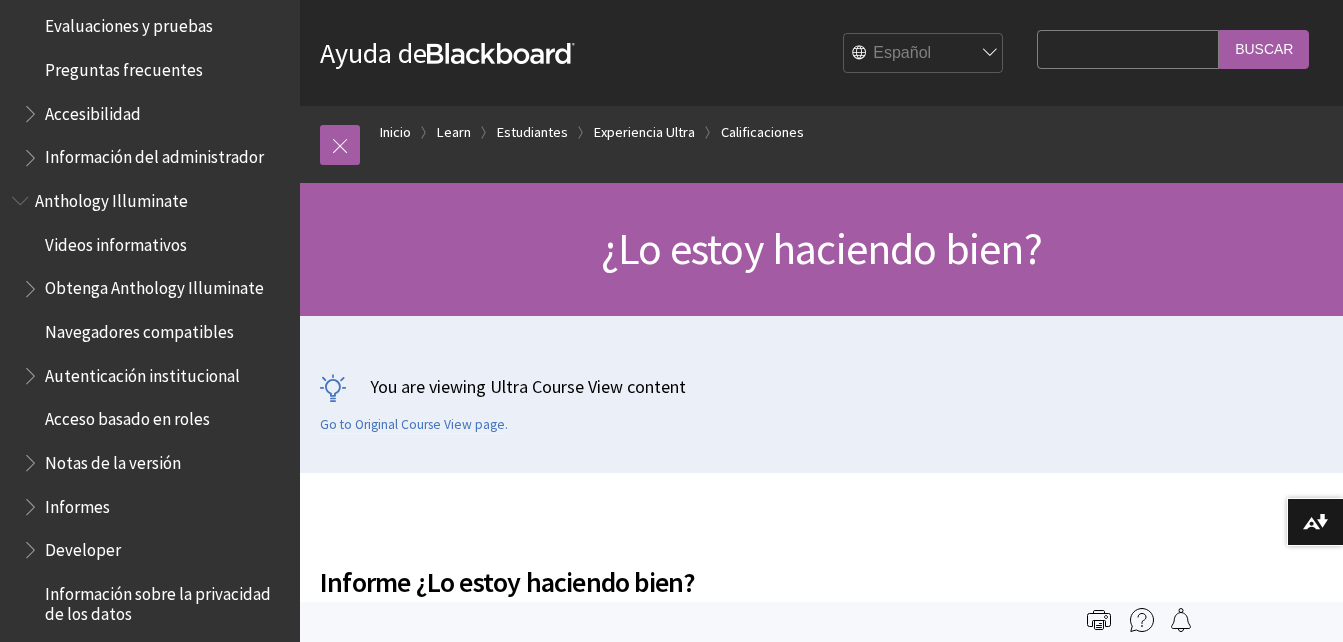scroll, scrollTop: 0, scrollLeft: 0, axis: both 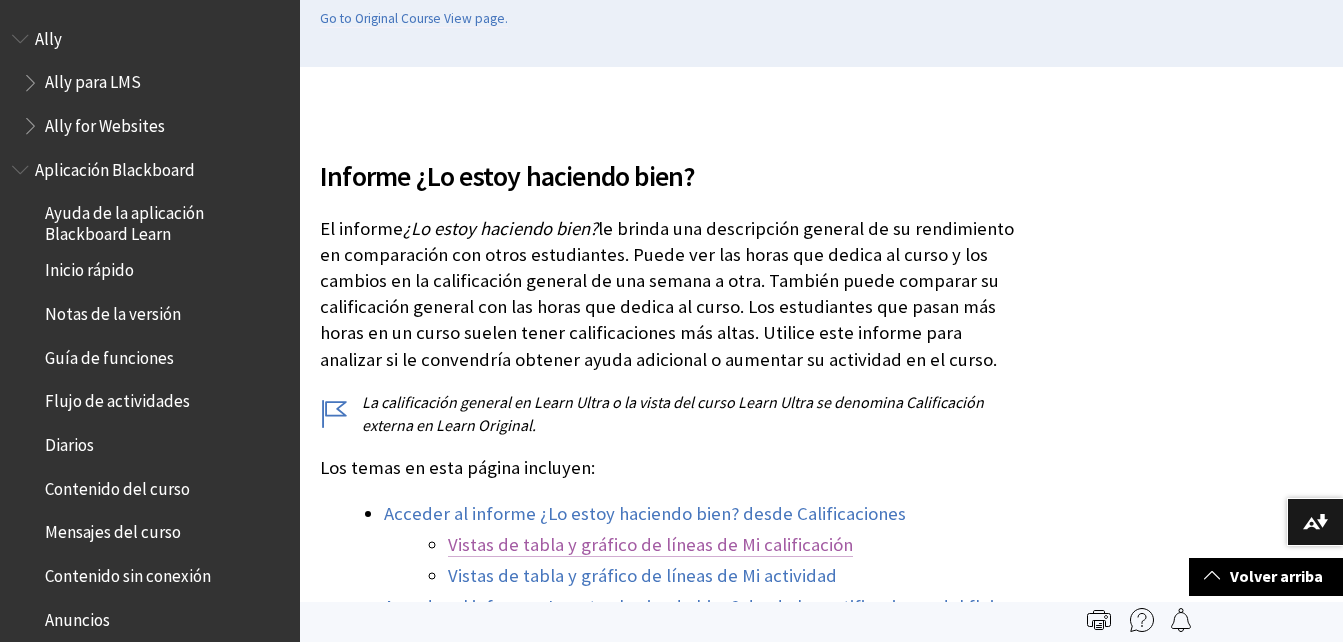 click on "Vistas de tabla y gráfico de líneas de Mi calificación" at bounding box center [650, 545] 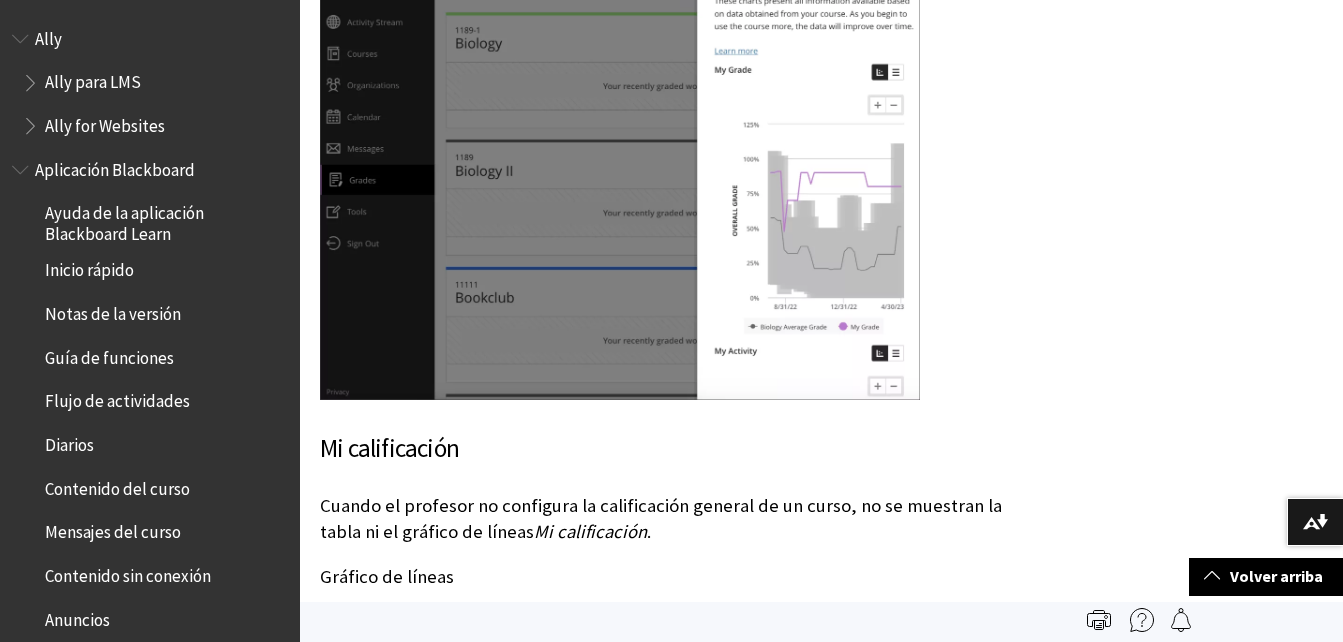 scroll, scrollTop: 2024, scrollLeft: 0, axis: vertical 